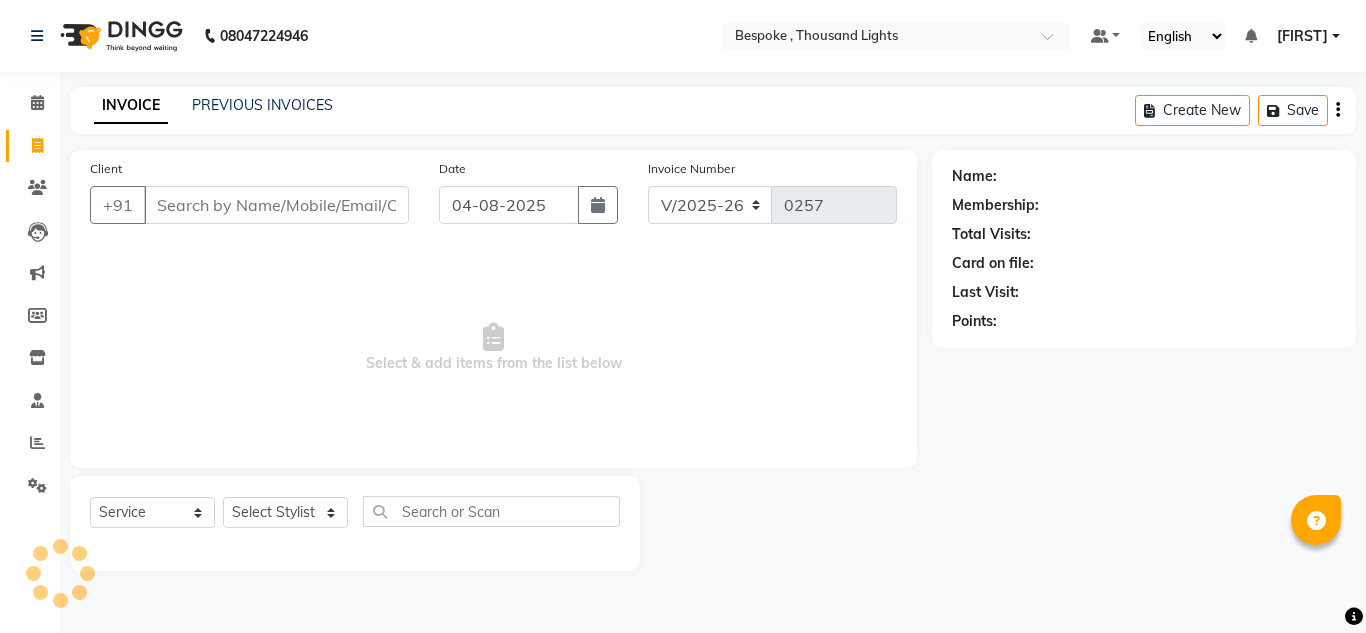 select on "8177" 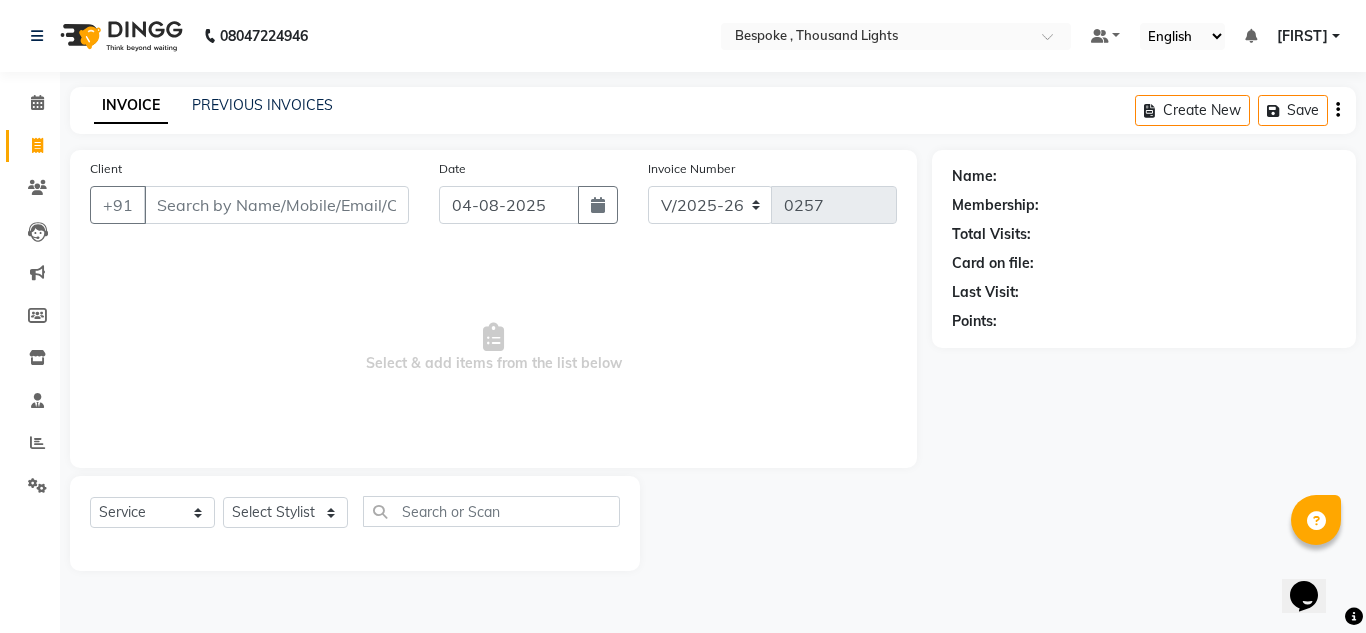 scroll, scrollTop: 0, scrollLeft: 0, axis: both 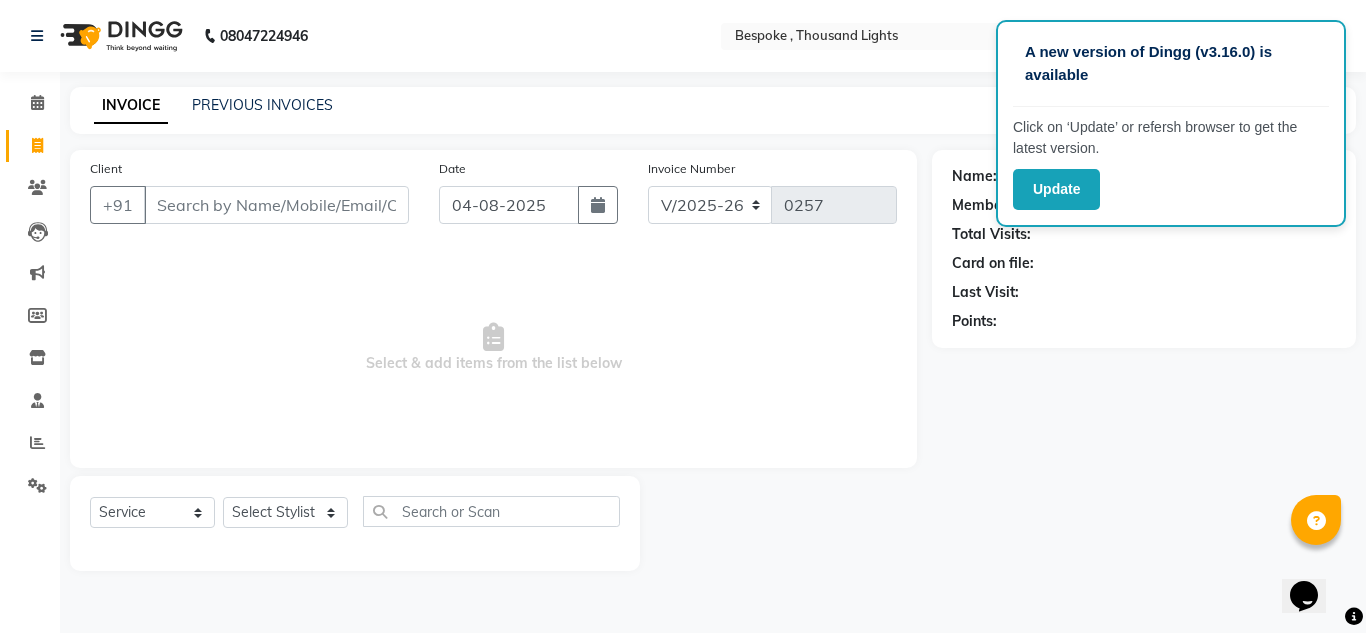 click on "A new version of Dingg (v3.16.0) is available  Click on ‘Update’ or refersh browser to get the latest version.  Update [PHONE] Select Location × Bespoke , [CITY], [STATE] Default Panel My Panel English ENGLISH Español العربية मराठी हिंदी ગુજરાતી தமிழ் 中文 Notifications nothing to show [FIRST] Manage Profile Change Password Sign out  Version:3.15.11  ☀ BESPOKE , [CITY]  Calendar  Invoice  Clients  Leads   Marketing  Members  Inventory  Staff  Reports  Settings Completed InProgress Upcoming Dropped Tentative Check-In Confirm Bookings Generate Report Segments Page Builder INVOICE PREVIOUS INVOICES Create New   Save  Client [PHONE] Date 04-08-2025 Invoice Number V/2025 V/2025-26 0257  Select & add items from the list below  Select  Service  Product  Membership  Package Voucher Prepaid Gift Card  Select Stylist Ching [FIRST] Guru Ilyas [FIRST] [FIRST] [FIRST] Kumar Mahesh Palani Rachel Name: Membership: Total Visits: Card on file:" at bounding box center (683, 316) 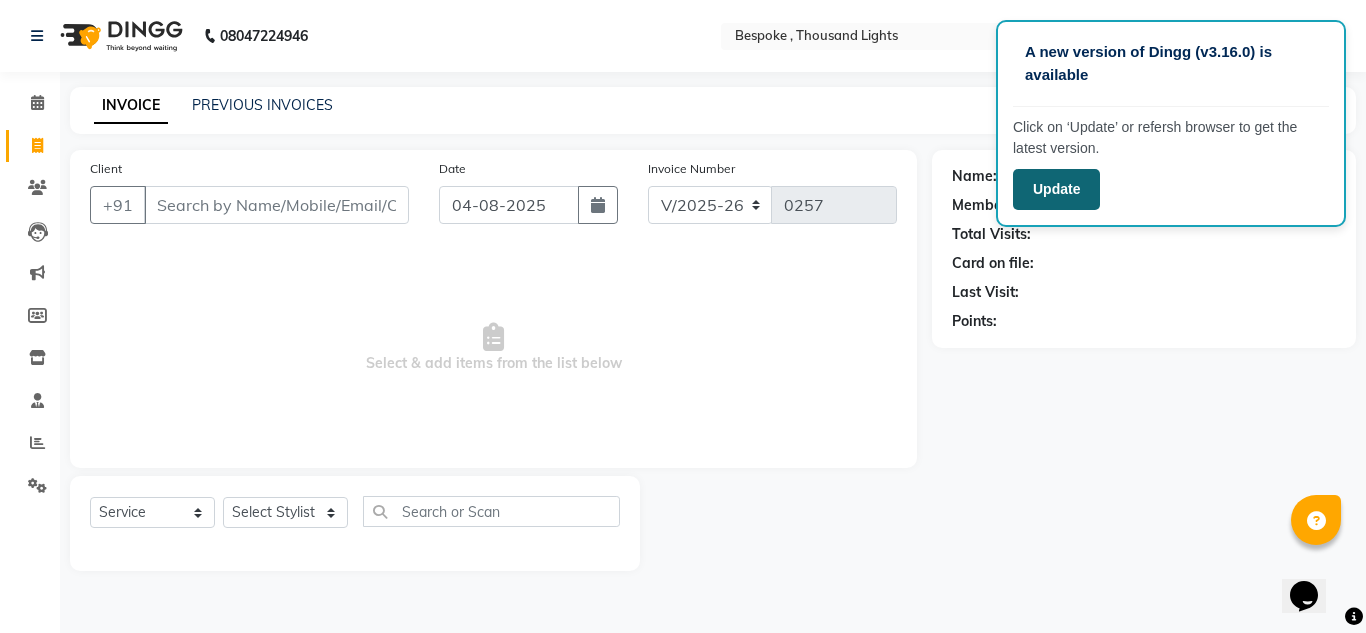 click on "Update" 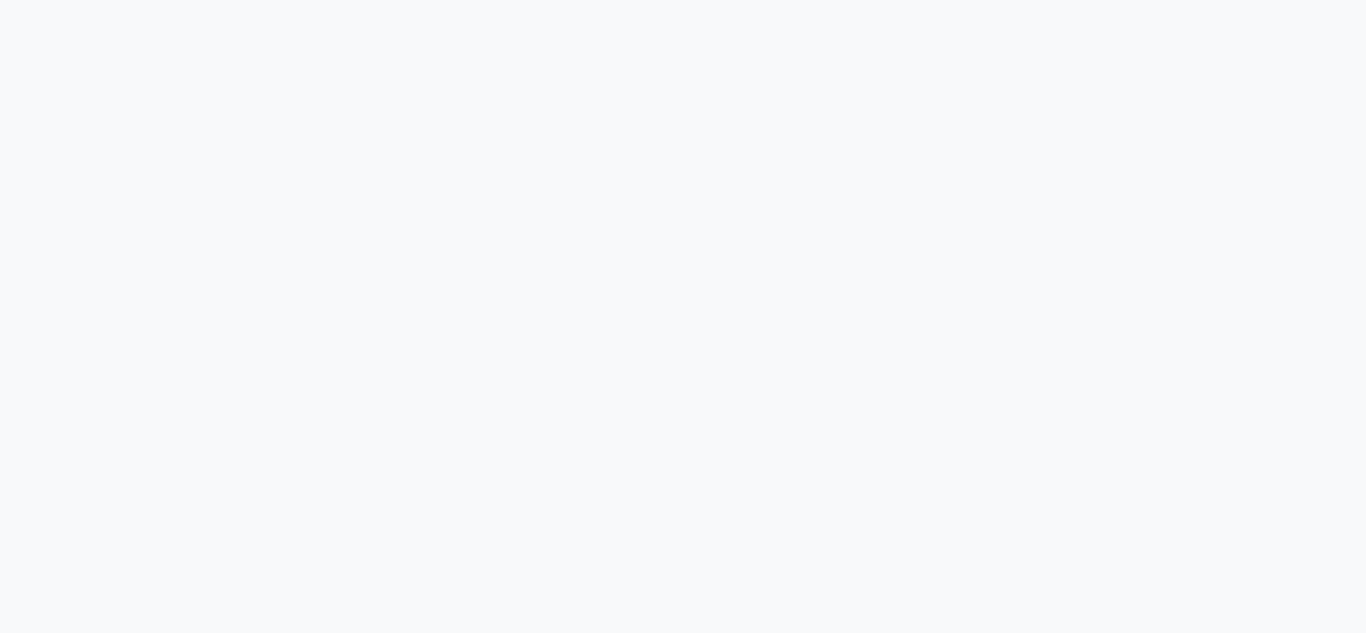 scroll, scrollTop: 0, scrollLeft: 0, axis: both 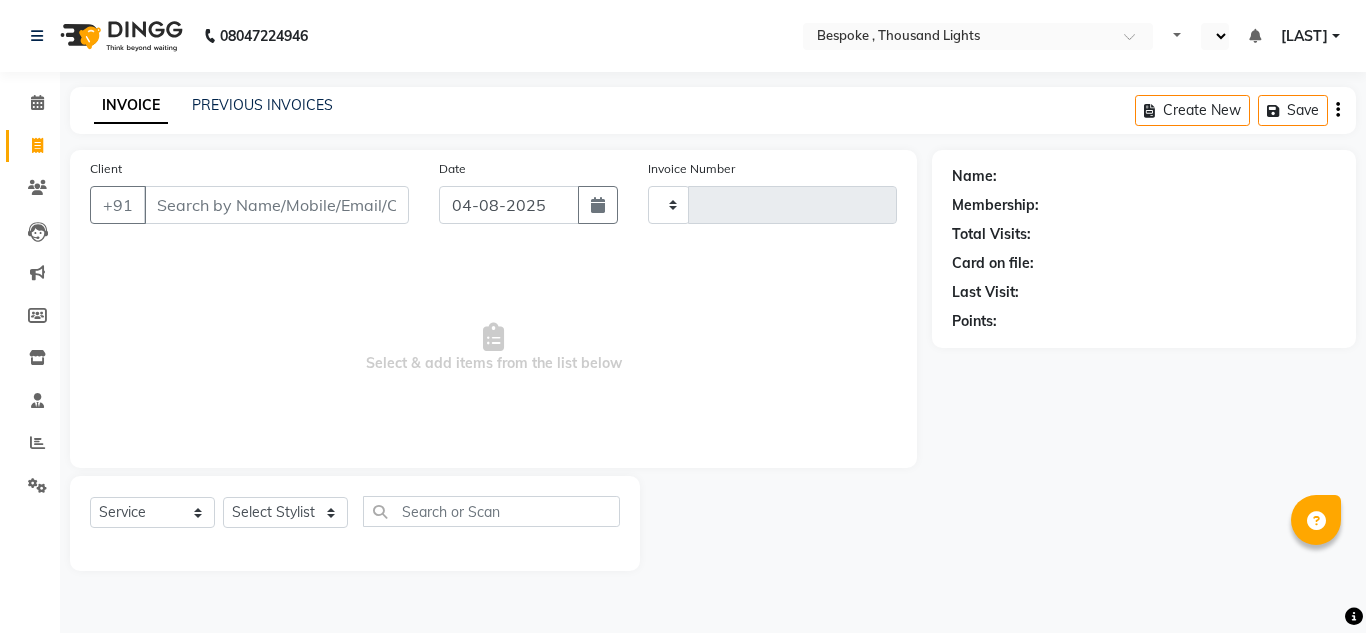 select on "en" 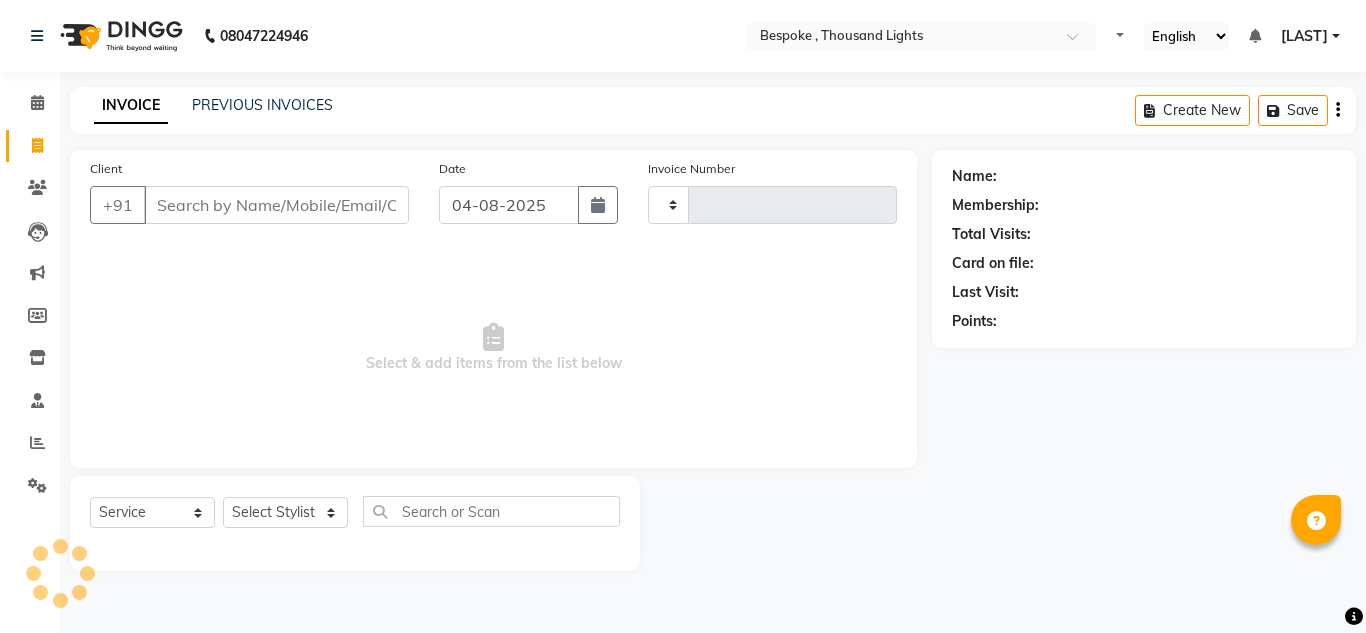 type on "0257" 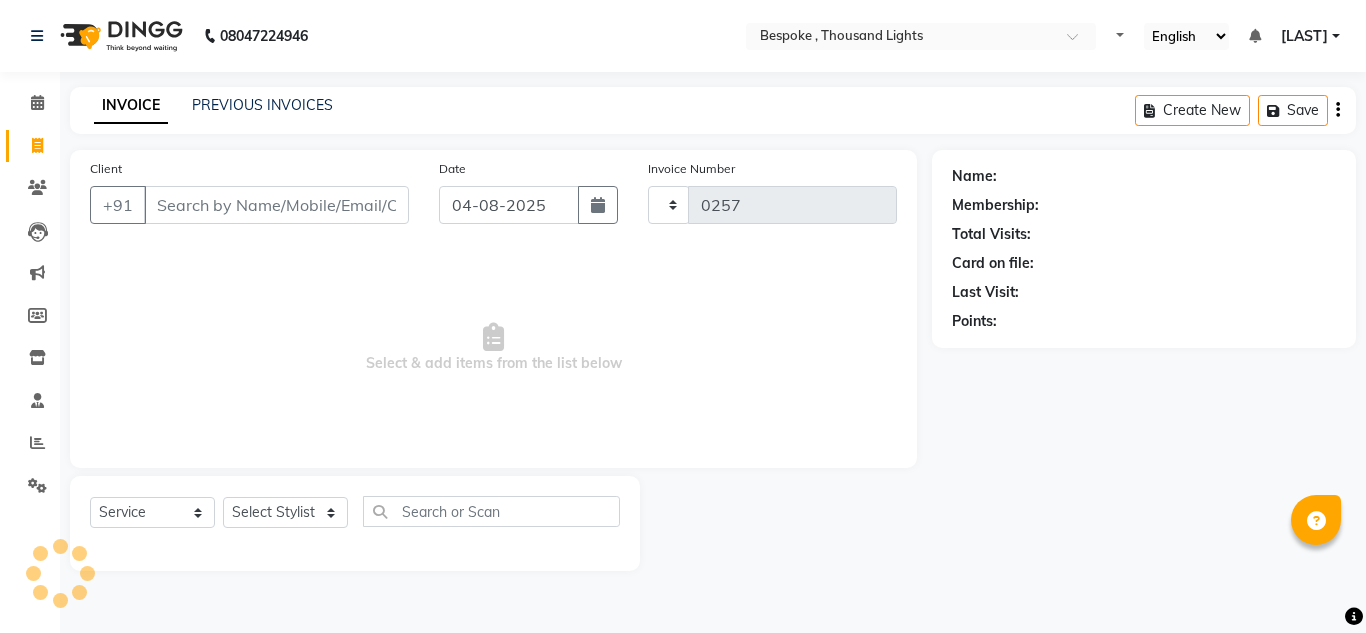 select on "8177" 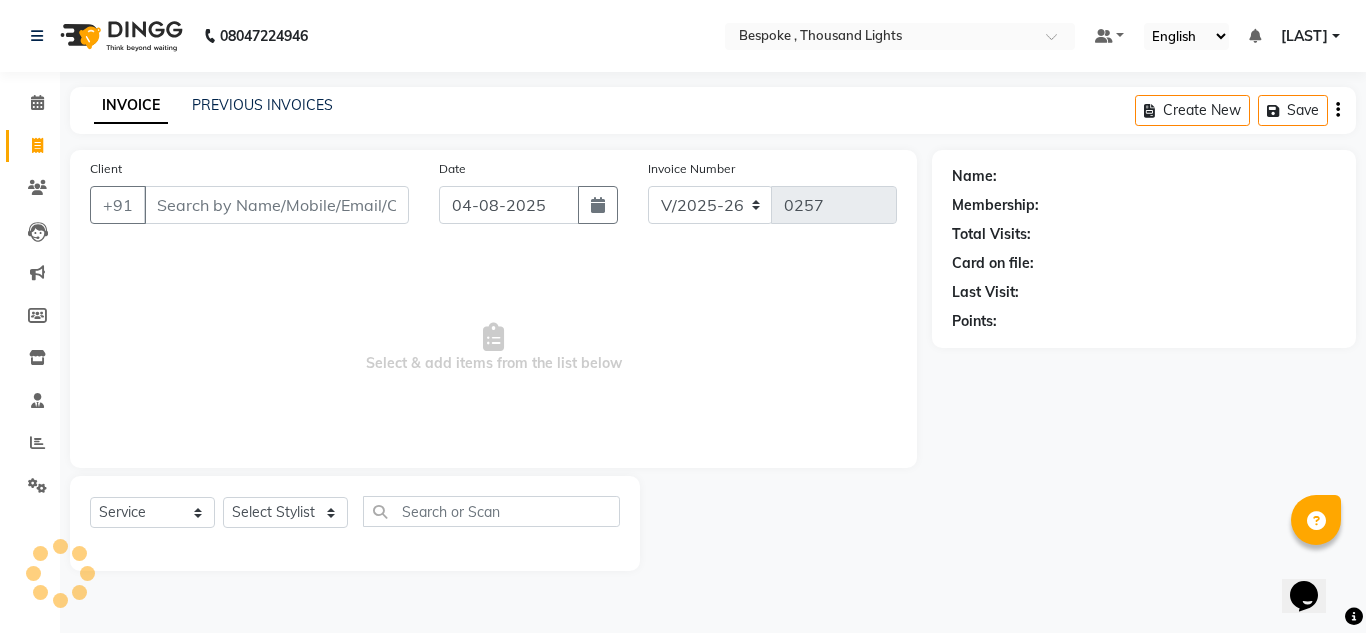 scroll, scrollTop: 0, scrollLeft: 0, axis: both 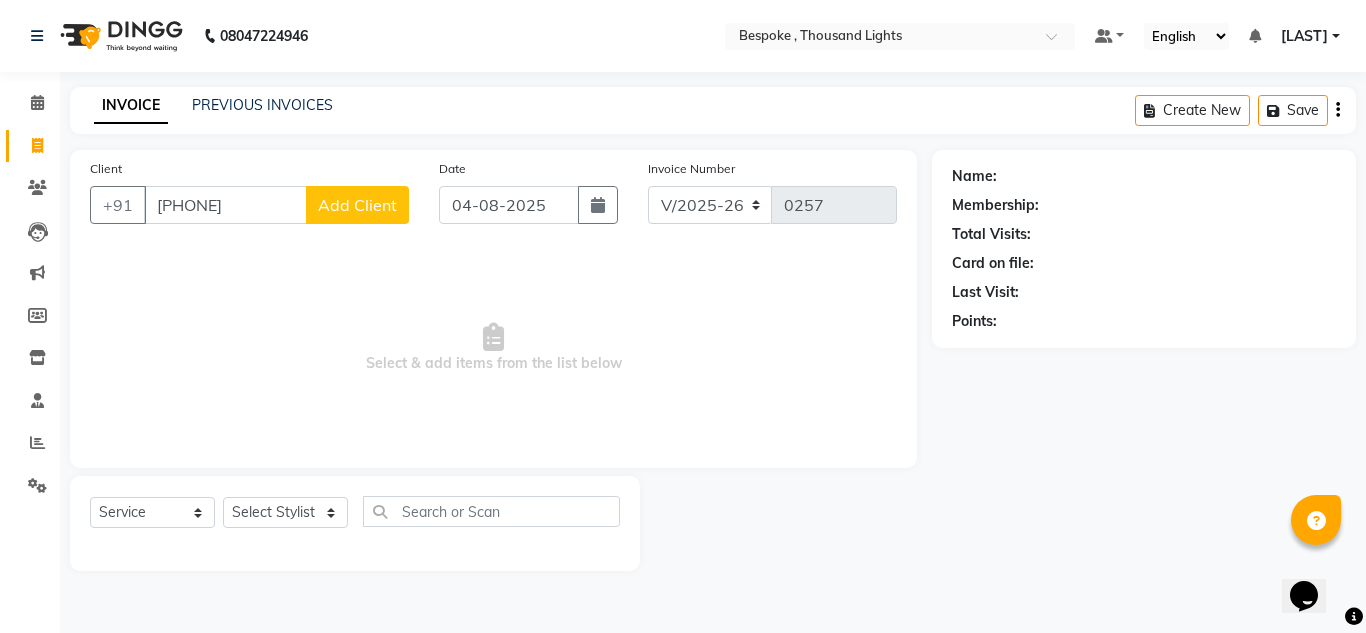 type on "9600156700" 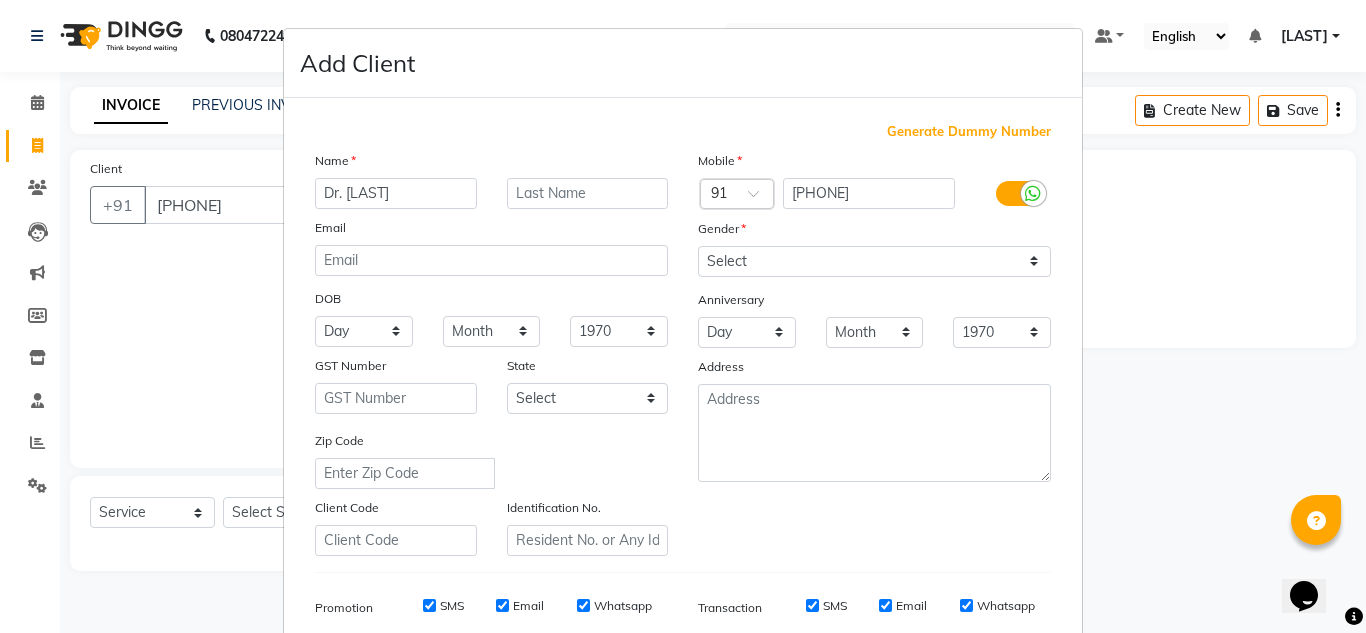 type on "Dr. Vignesh" 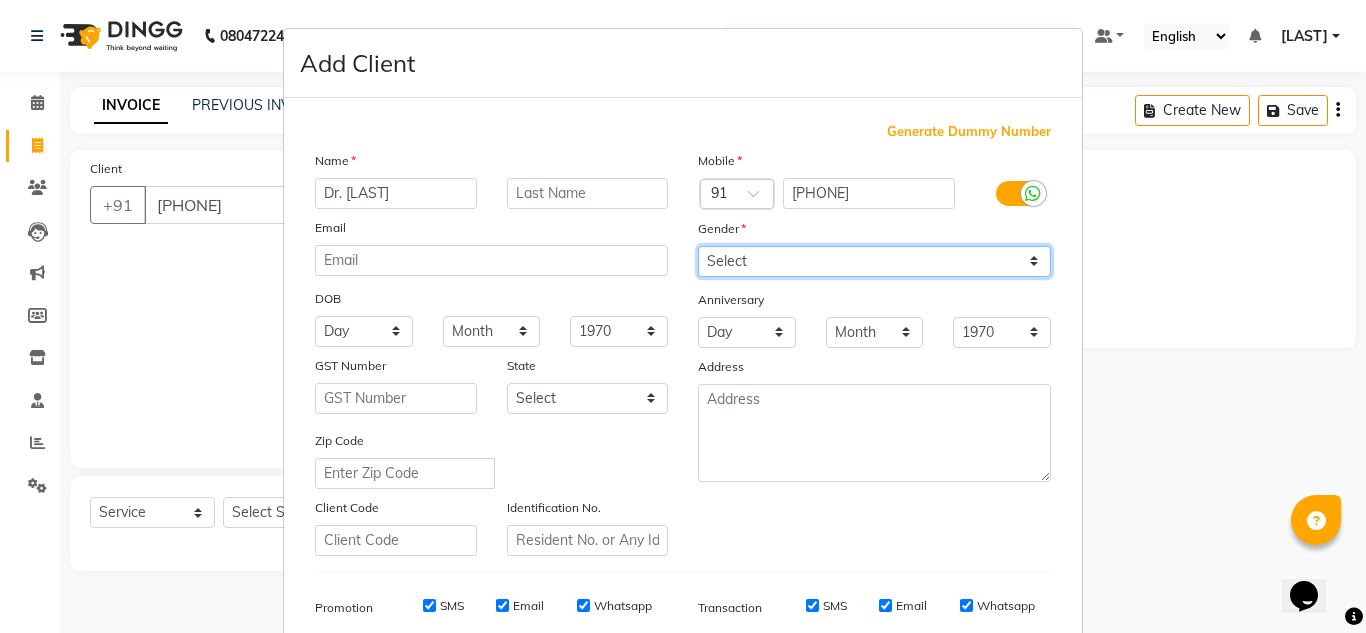 click on "Select Male Female Other Prefer Not To Say" at bounding box center [874, 261] 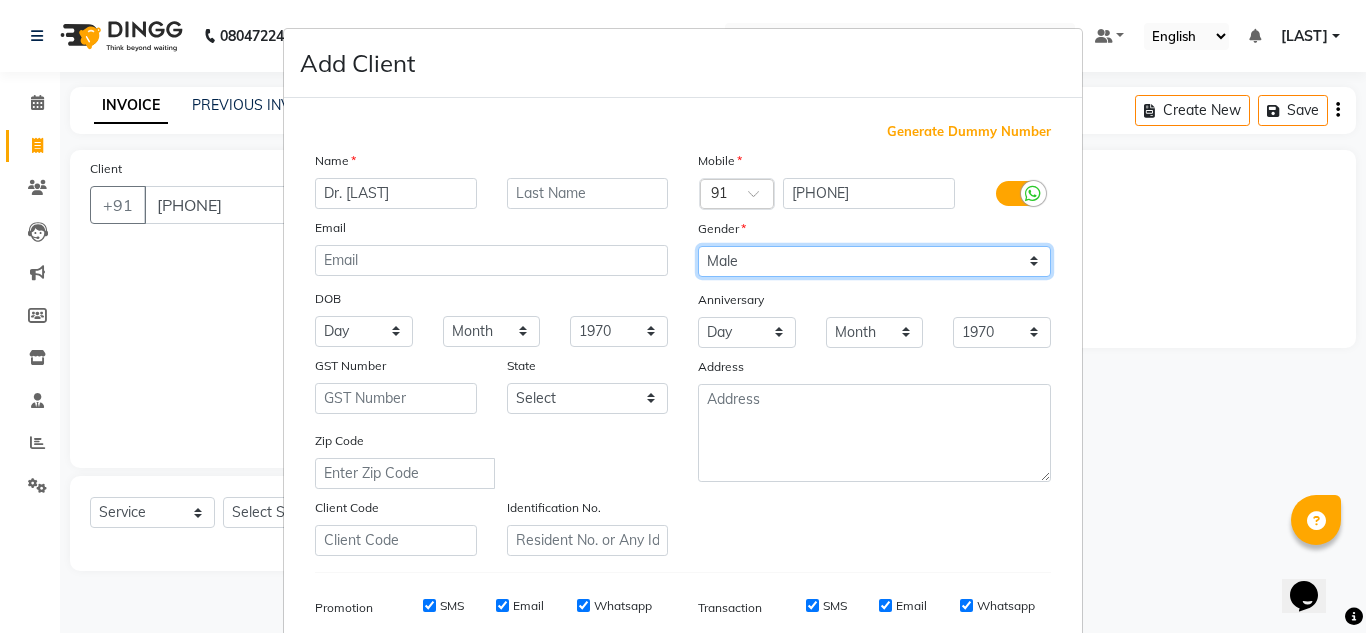 click on "Select Male Female Other Prefer Not To Say" at bounding box center [874, 261] 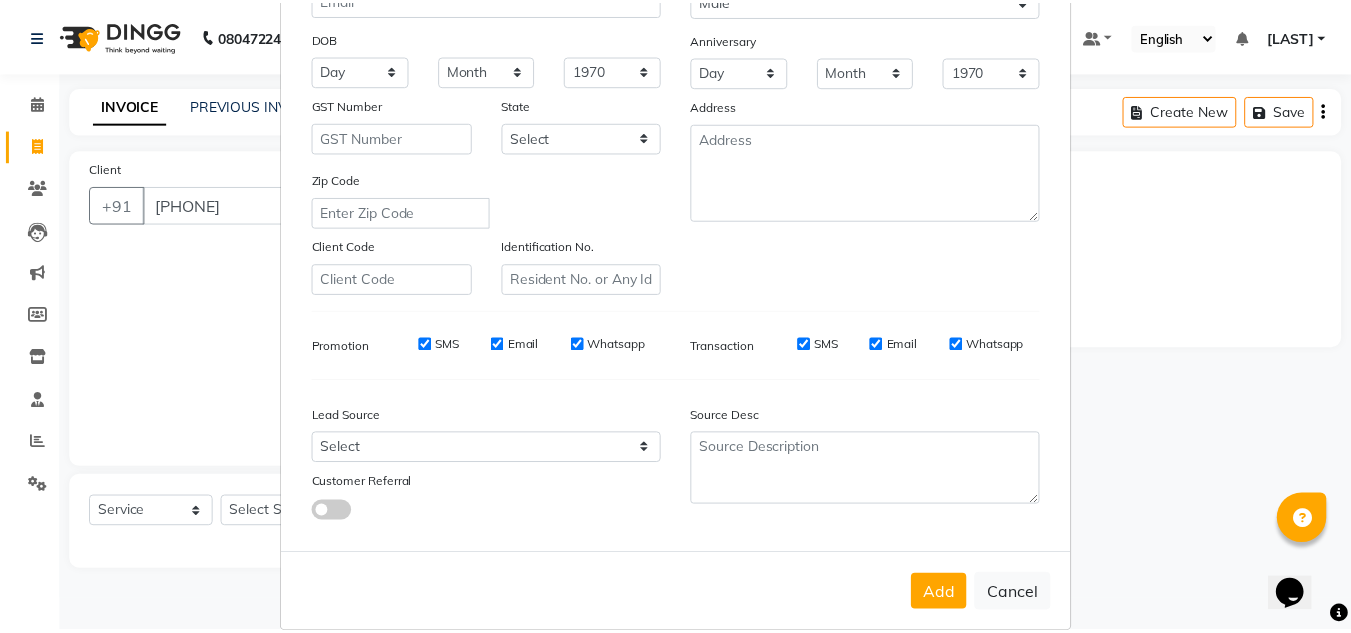 scroll, scrollTop: 290, scrollLeft: 0, axis: vertical 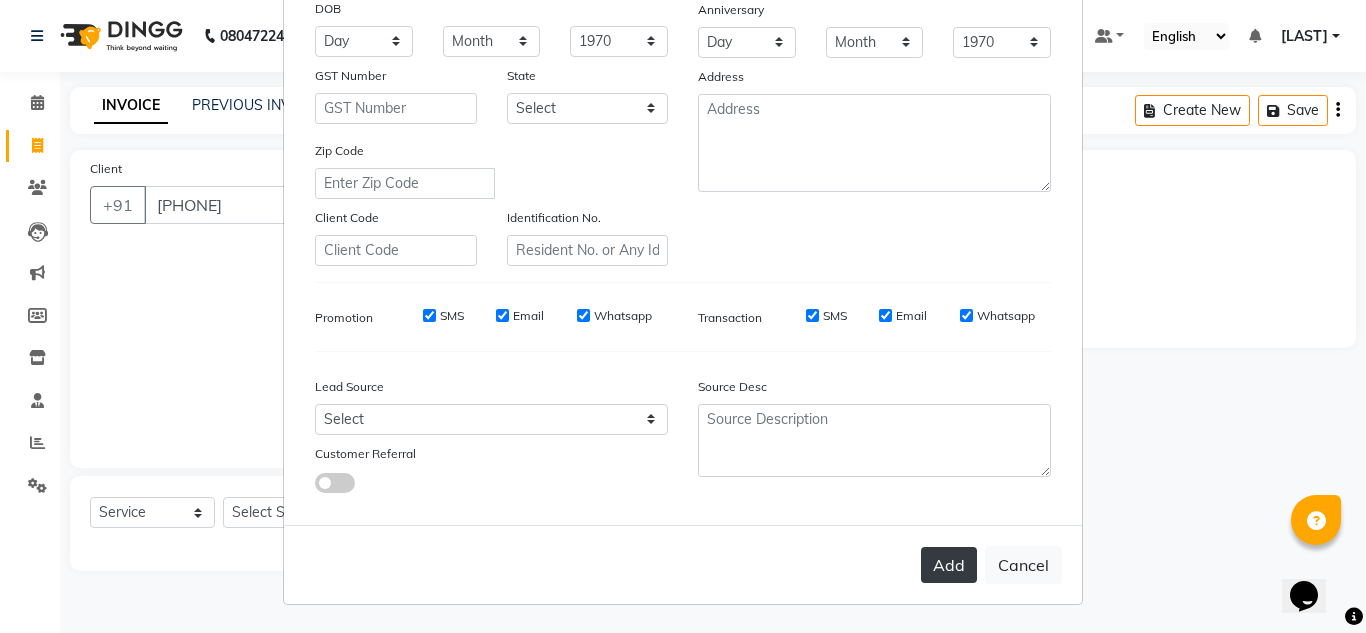 click on "Add" at bounding box center [949, 565] 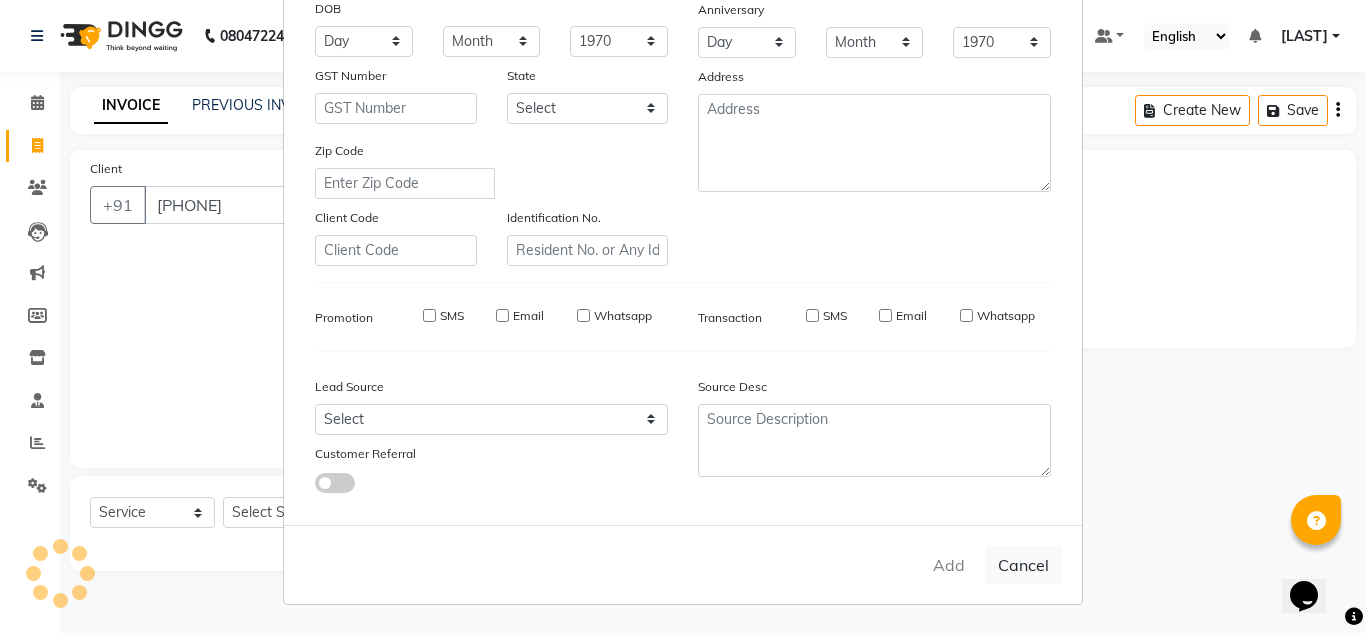 type 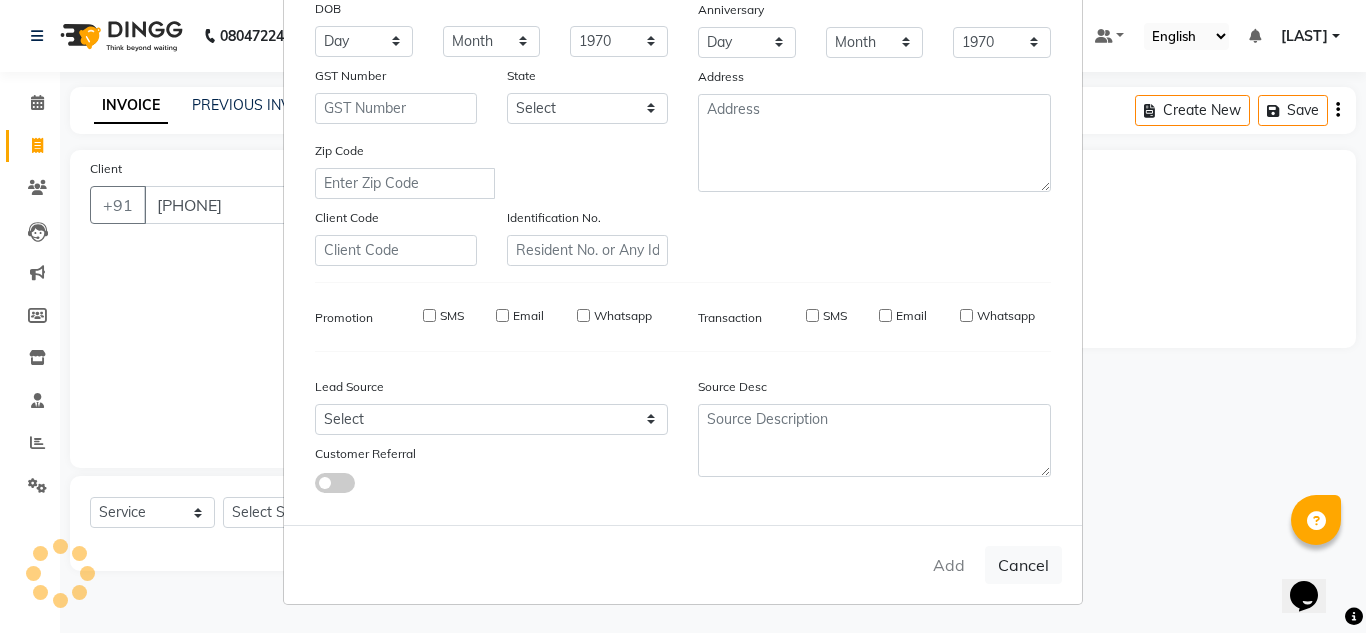 select 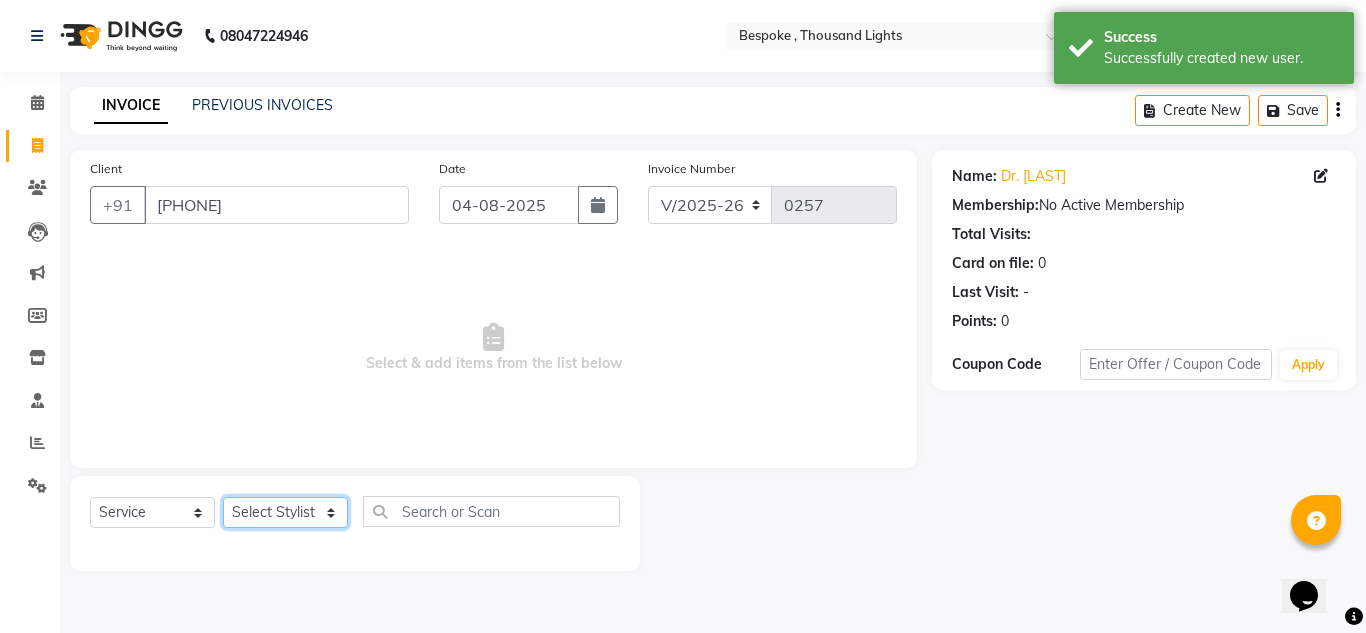 click on "Select Stylist Ching Dilipan Guru Ilyas Jaan Karthi Khawlkim Kimte Kumar Mahesh Palani Rachel" 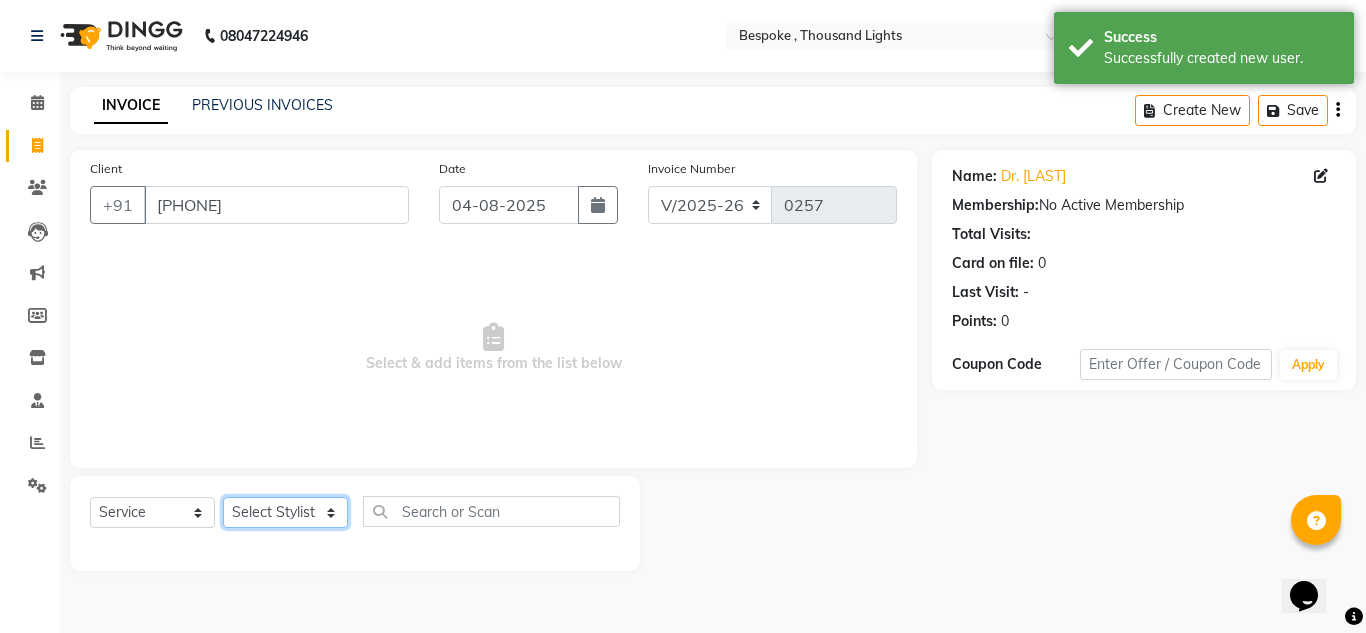 select on "78477" 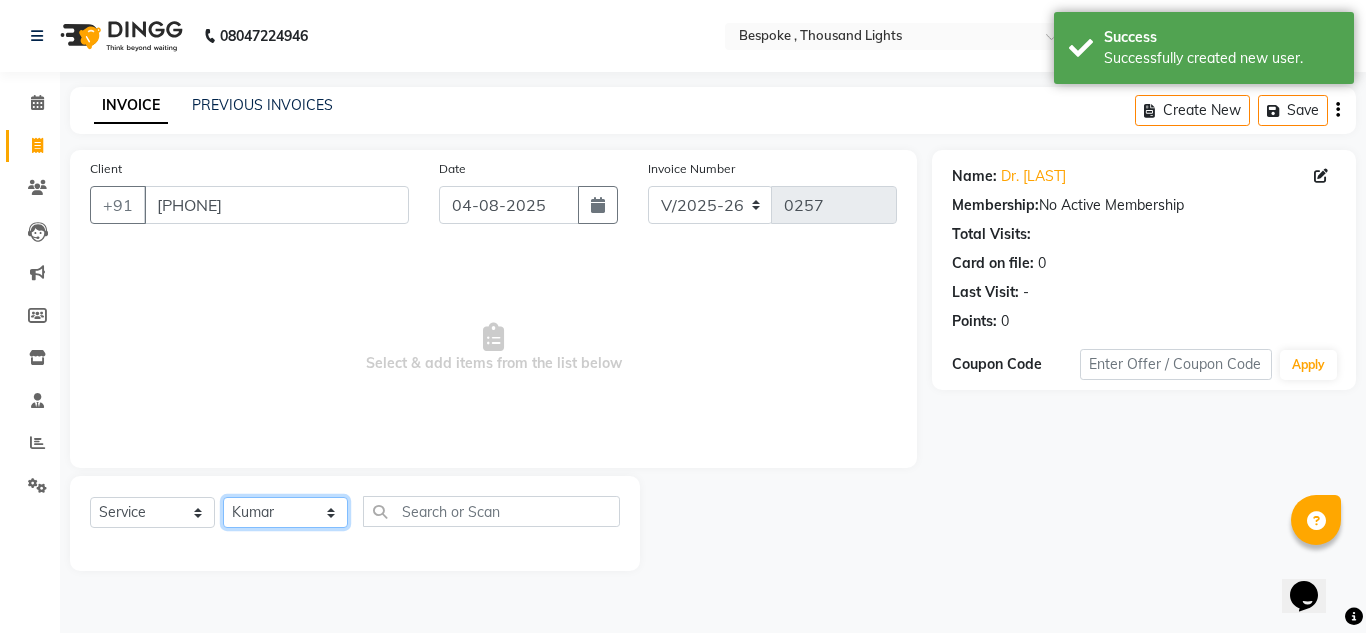 click on "Select Stylist Ching Dilipan Guru Ilyas Jaan Karthi Khawlkim Kimte Kumar Mahesh Palani Rachel" 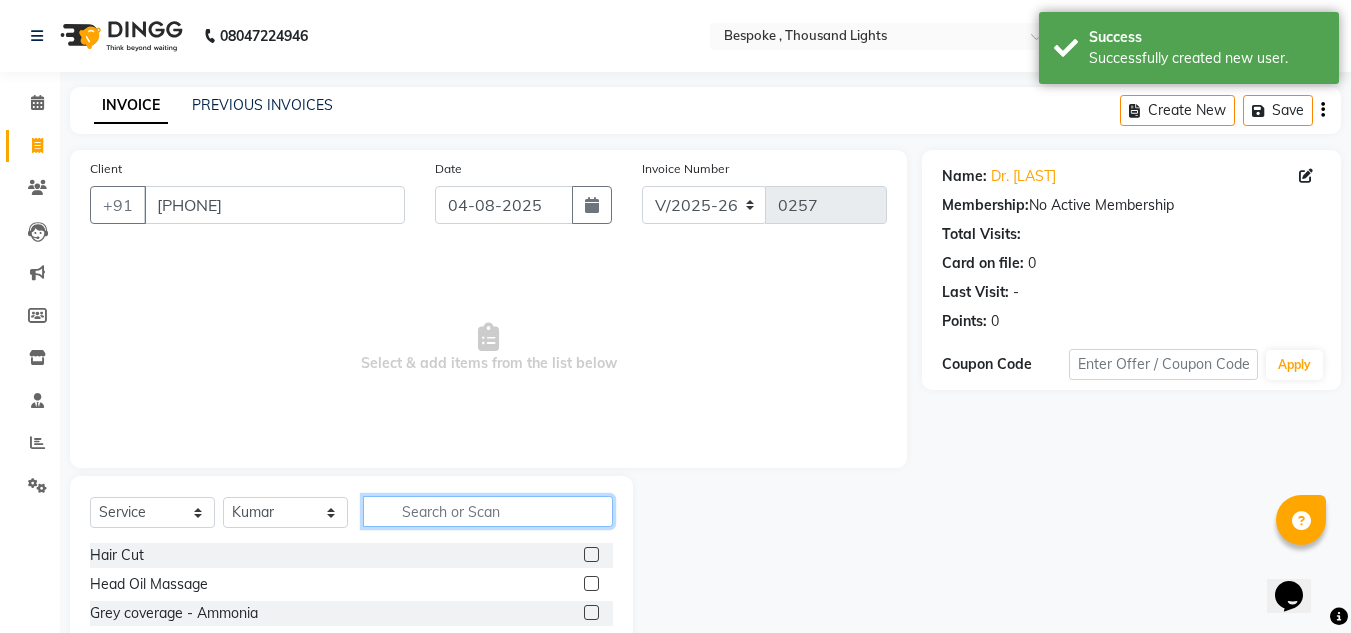 click 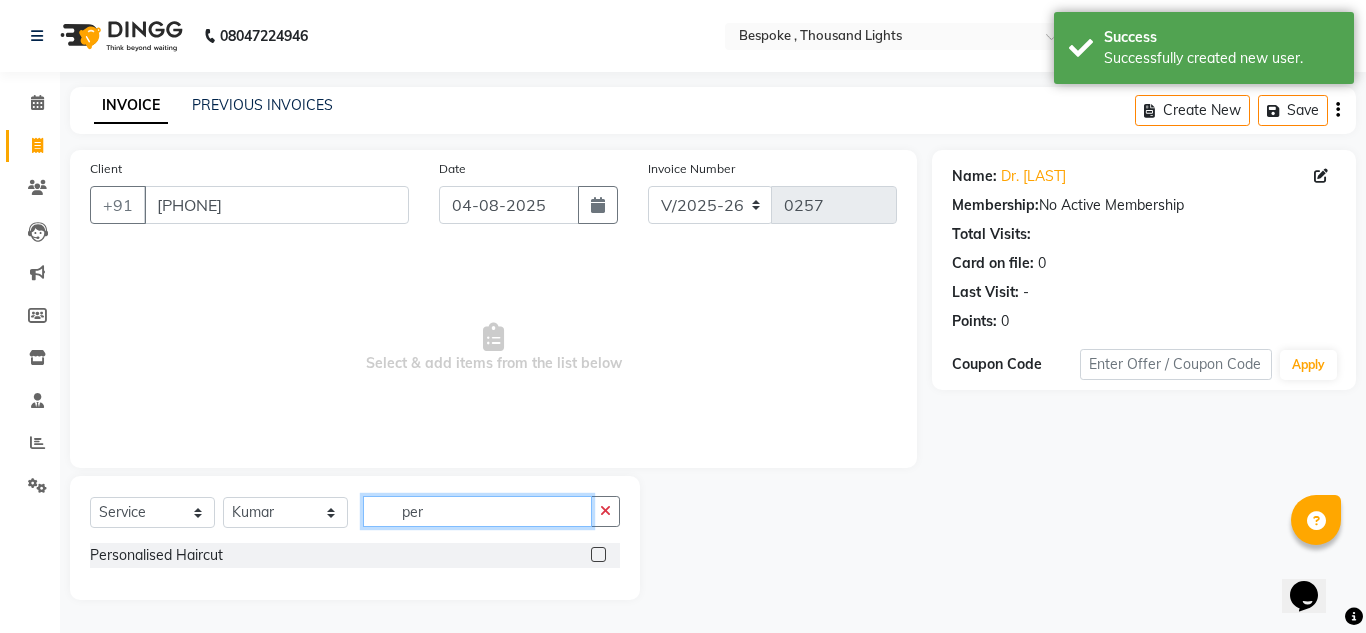 type on "per" 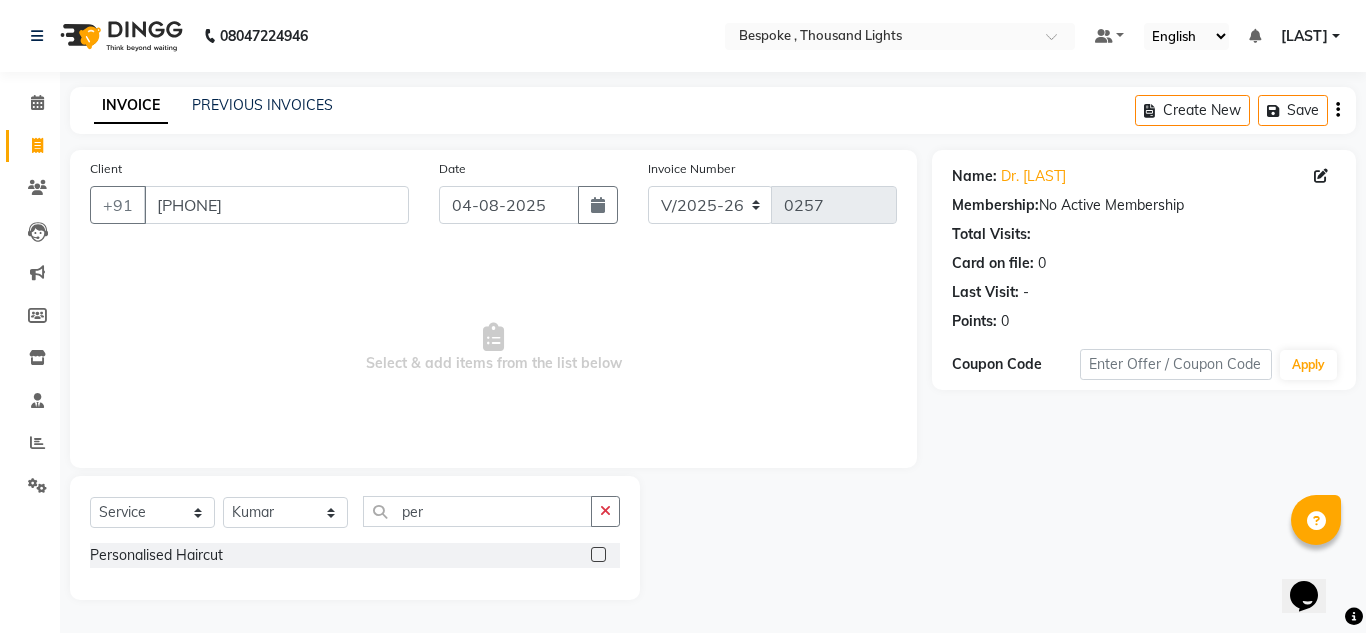 click 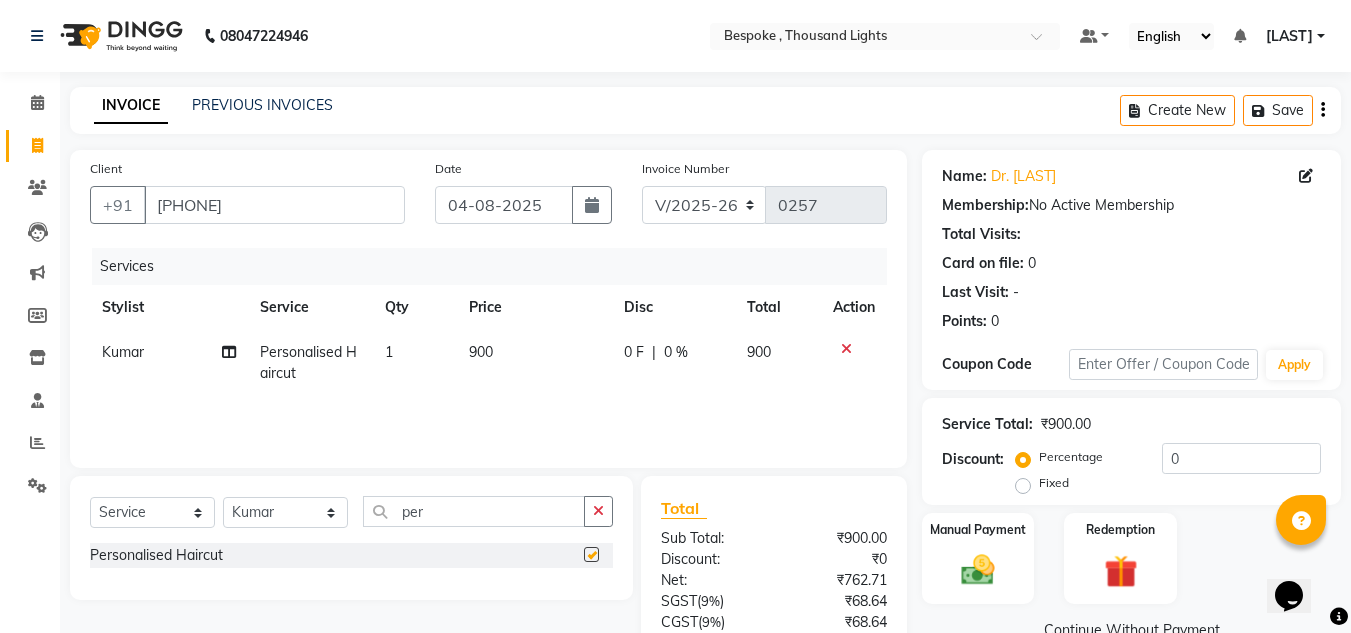 checkbox on "false" 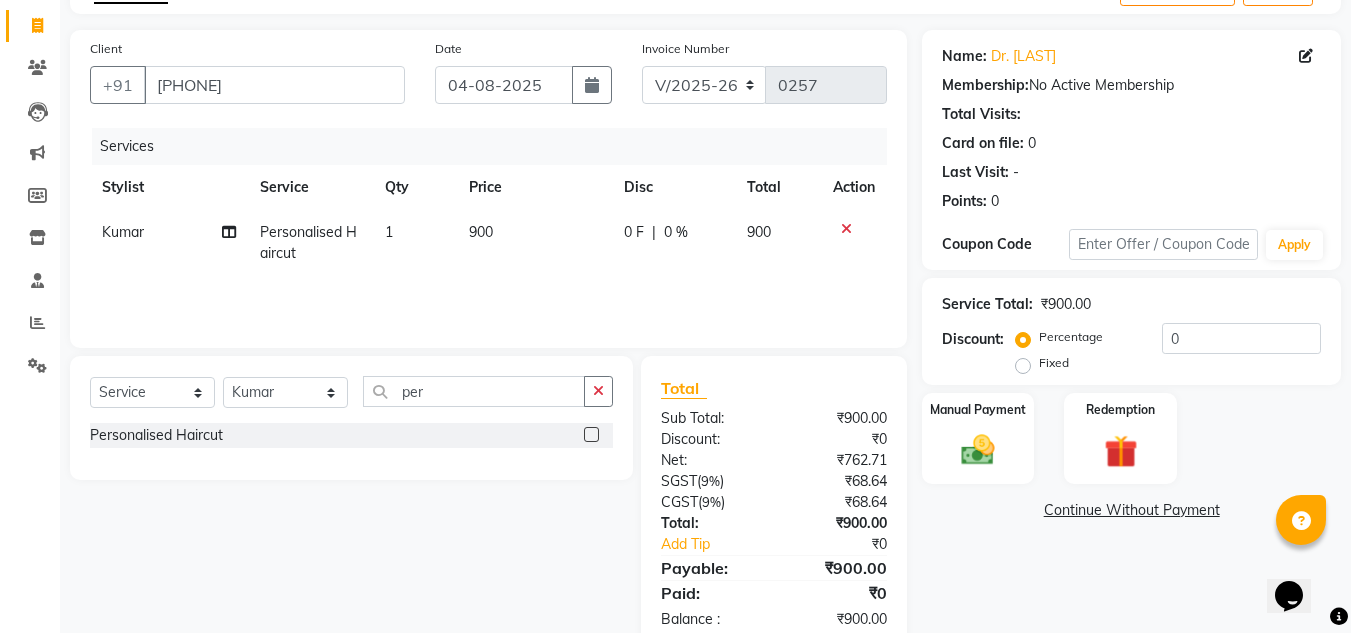 scroll, scrollTop: 167, scrollLeft: 0, axis: vertical 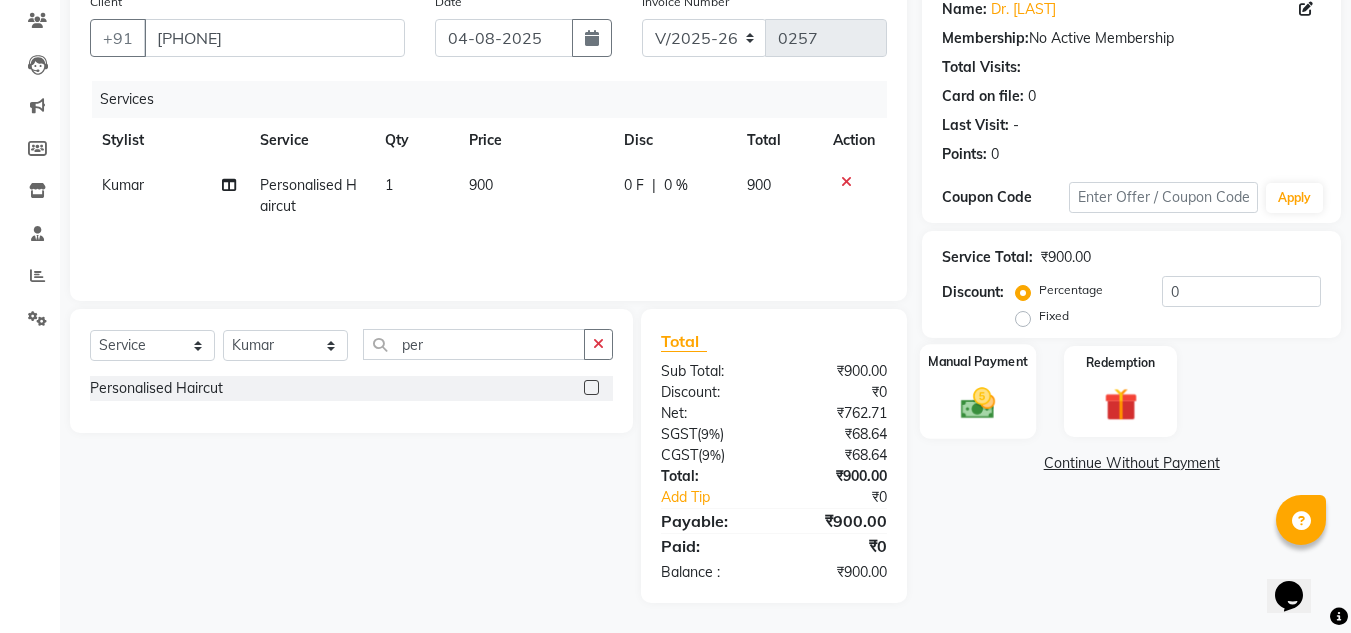 click 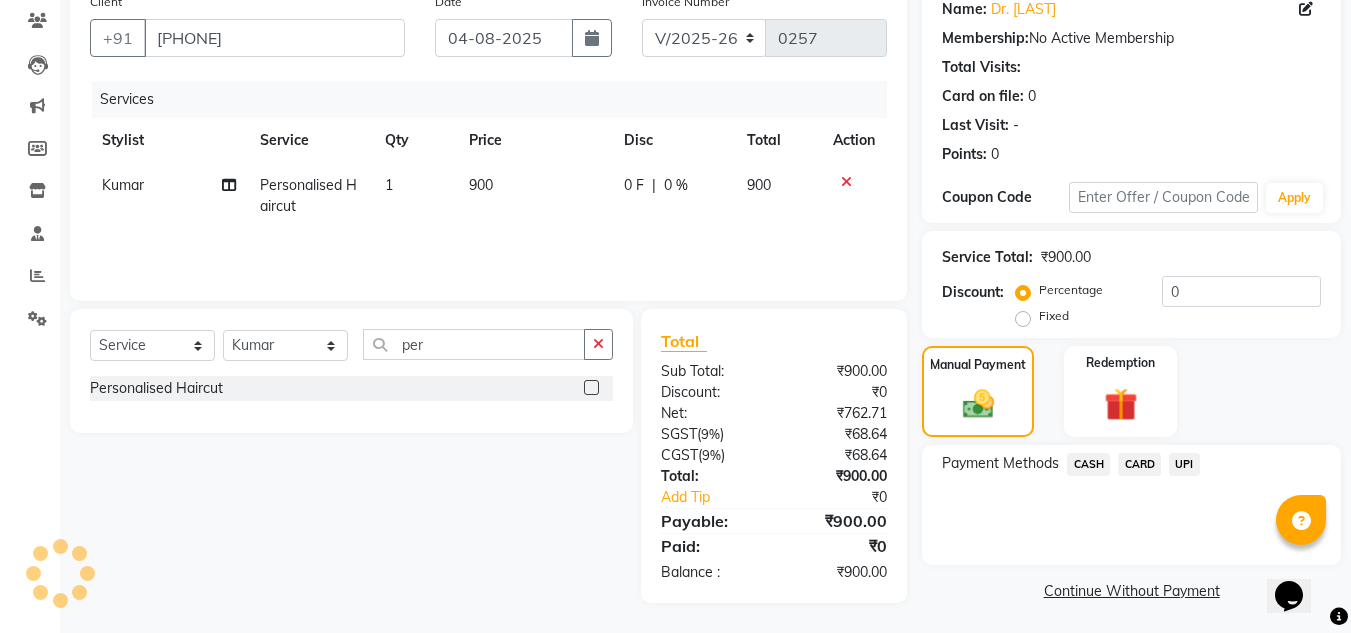 scroll, scrollTop: 170, scrollLeft: 0, axis: vertical 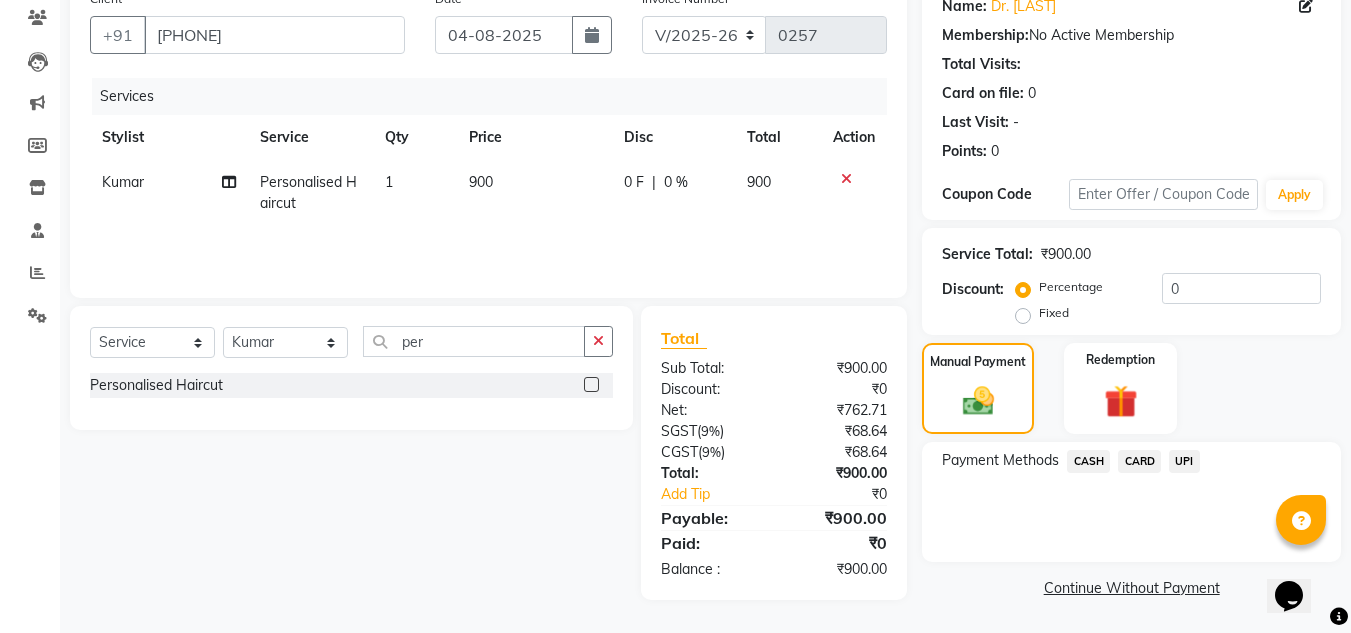 click on "CASH" 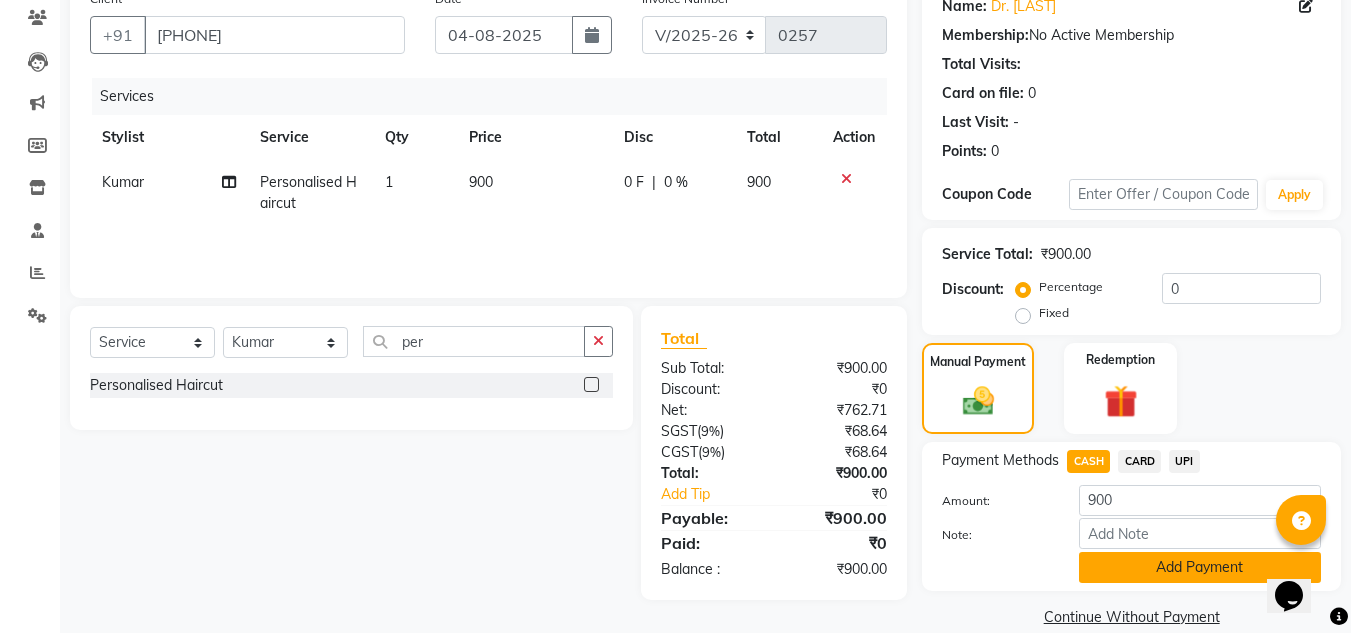 click on "Add Payment" 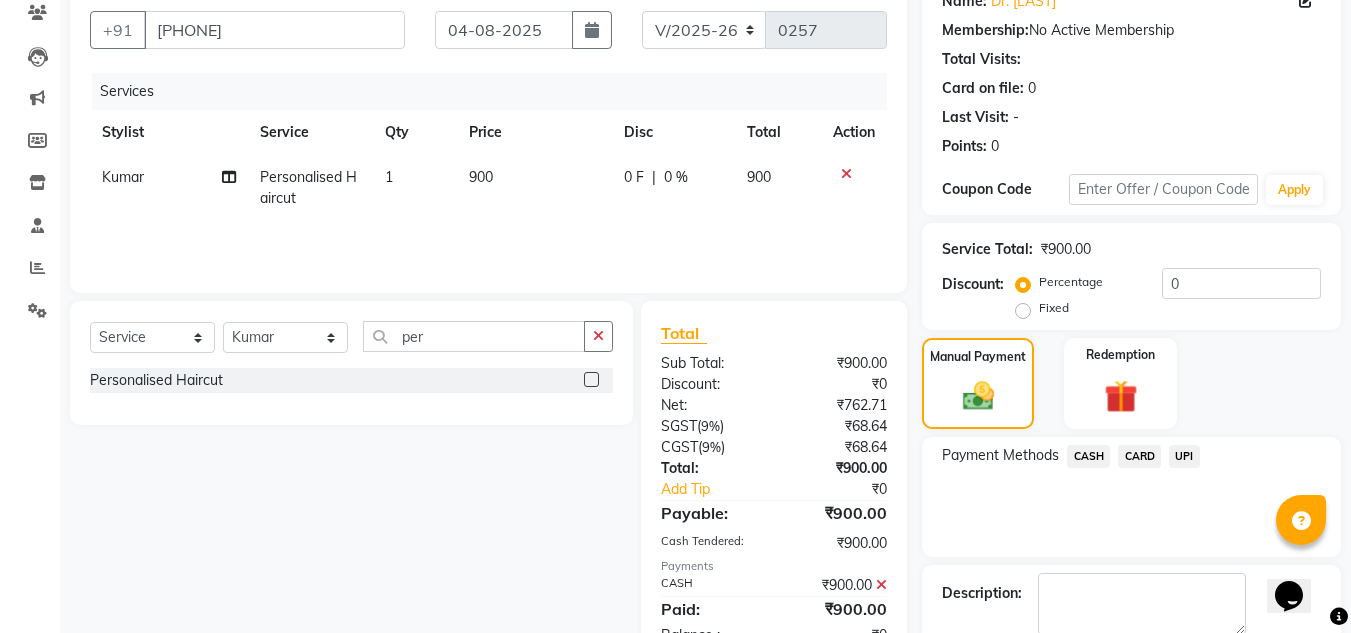 scroll, scrollTop: 283, scrollLeft: 0, axis: vertical 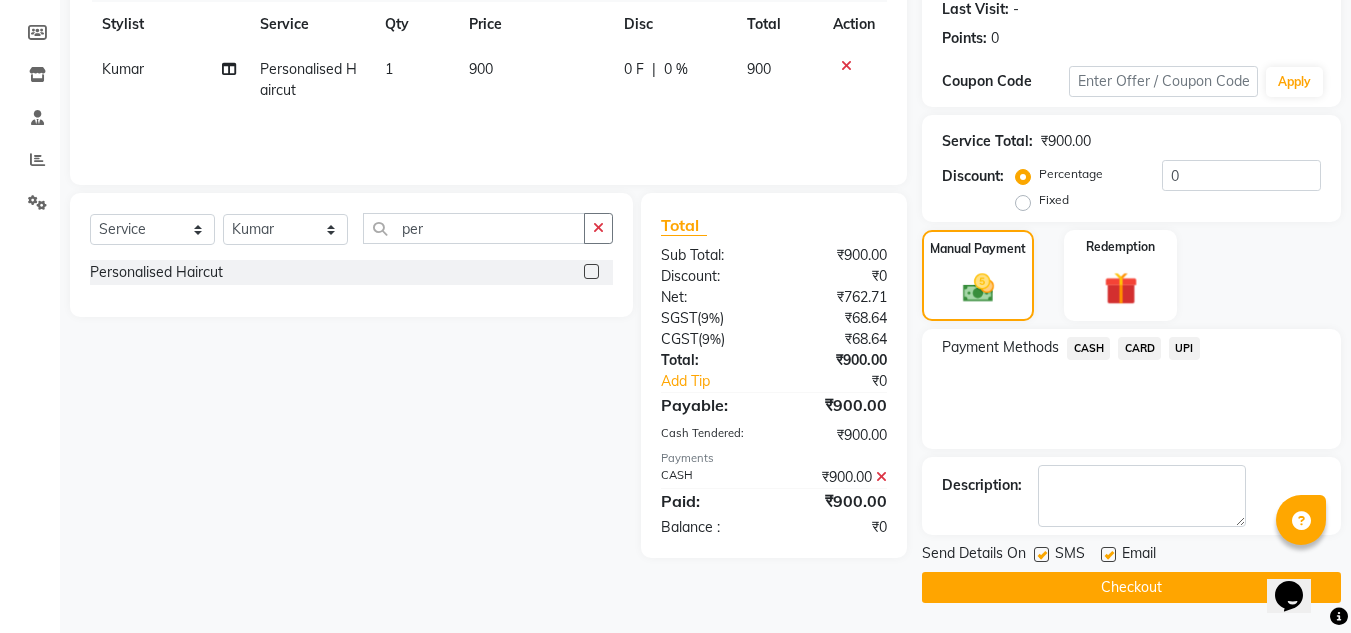 click on "Checkout" 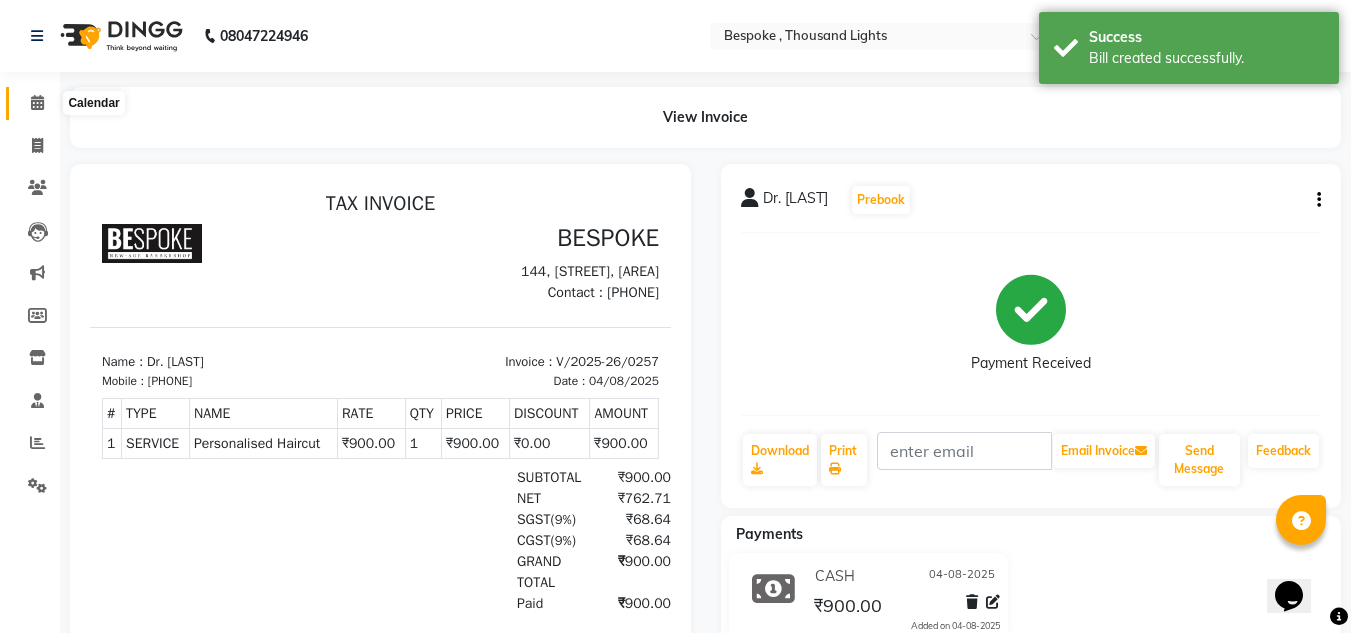scroll, scrollTop: 0, scrollLeft: 0, axis: both 